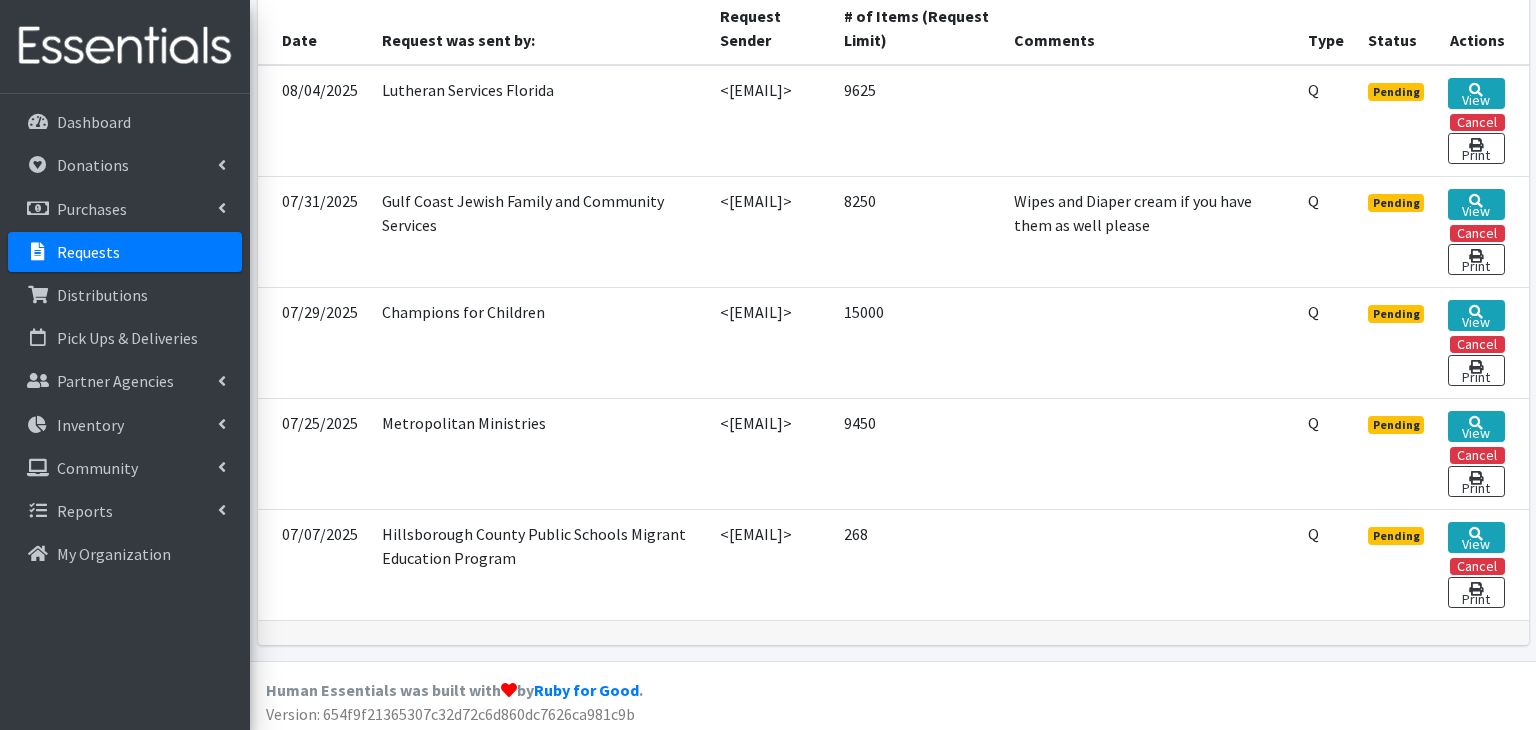 scroll, scrollTop: 0, scrollLeft: 0, axis: both 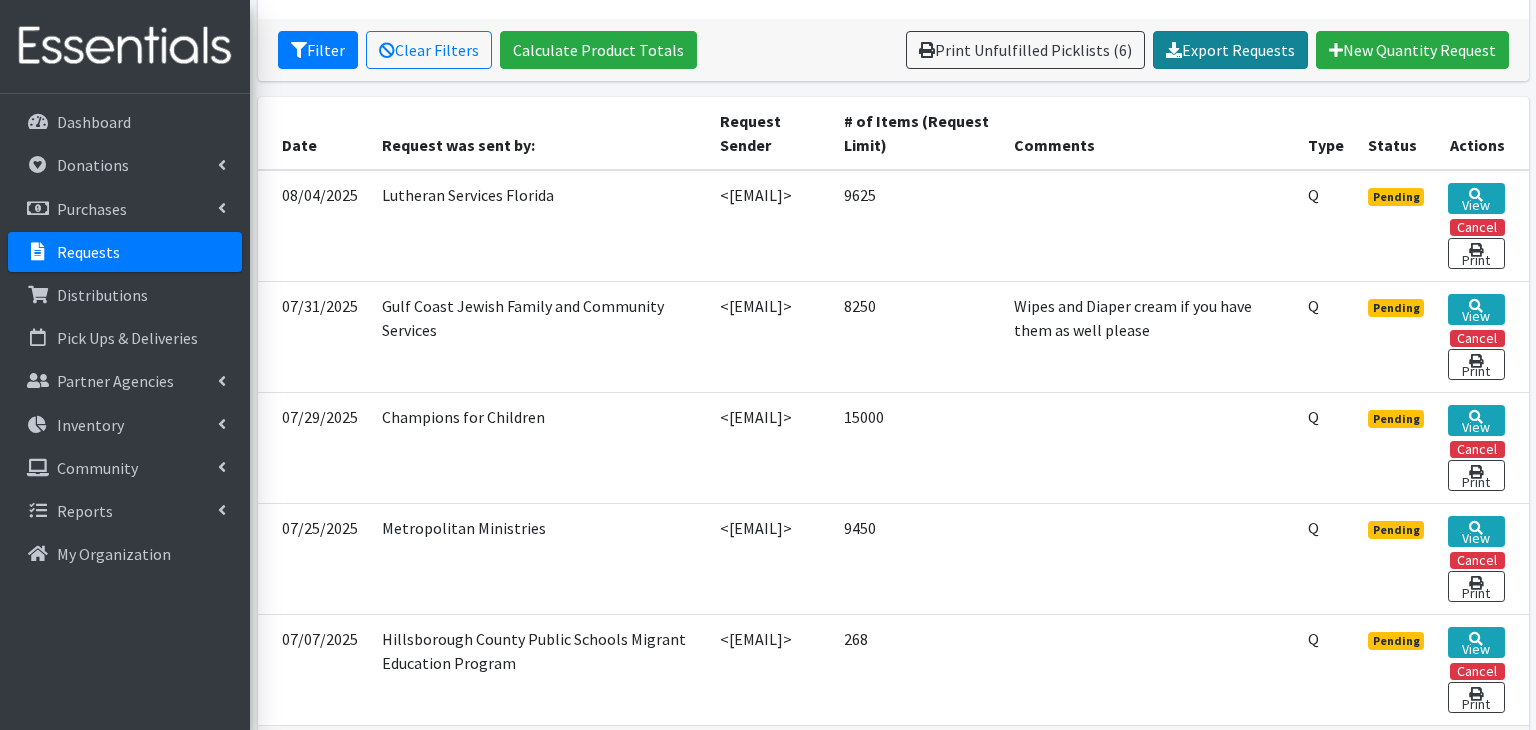 click on "Export Requests" at bounding box center [1230, 50] 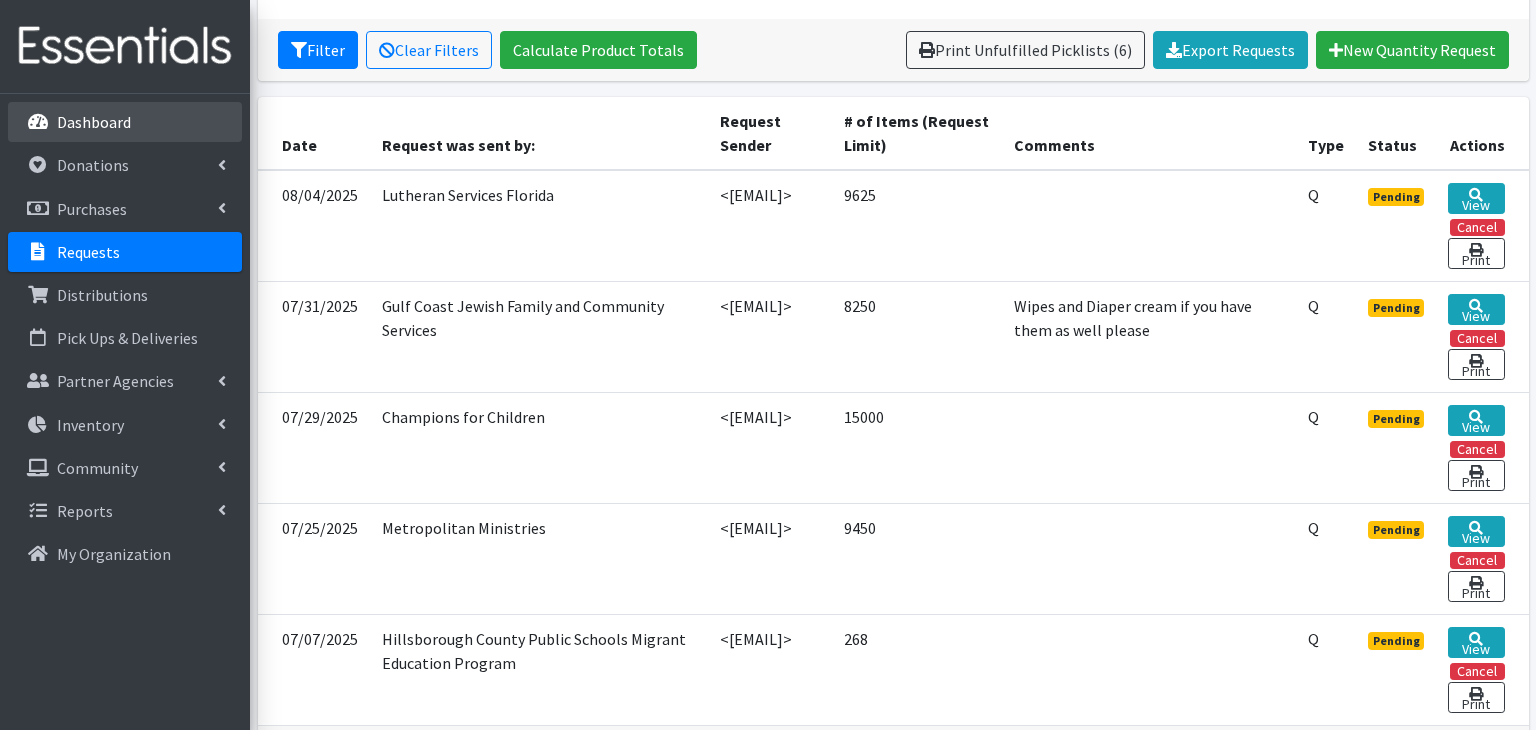 click on "Dashboard" at bounding box center [94, 122] 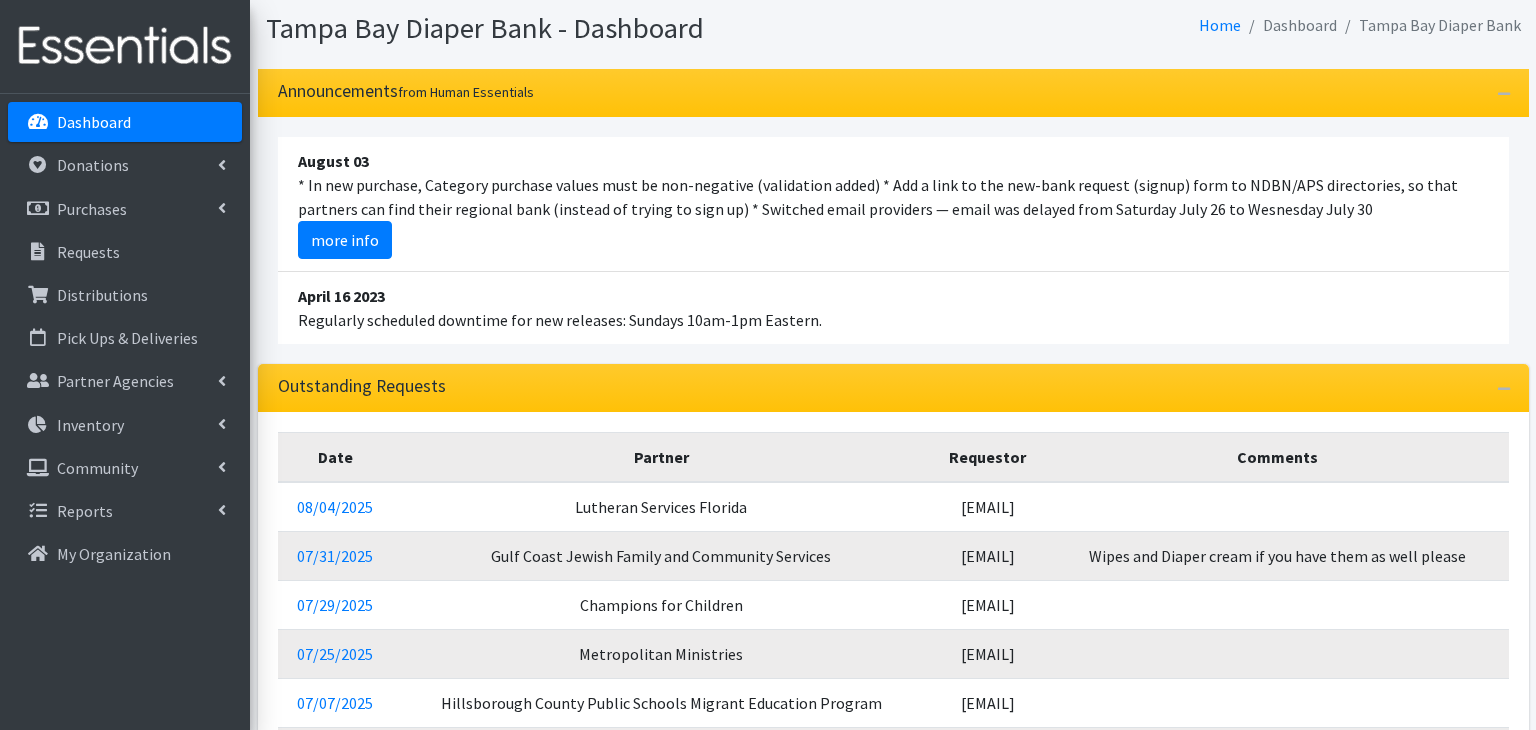 scroll, scrollTop: 58, scrollLeft: 0, axis: vertical 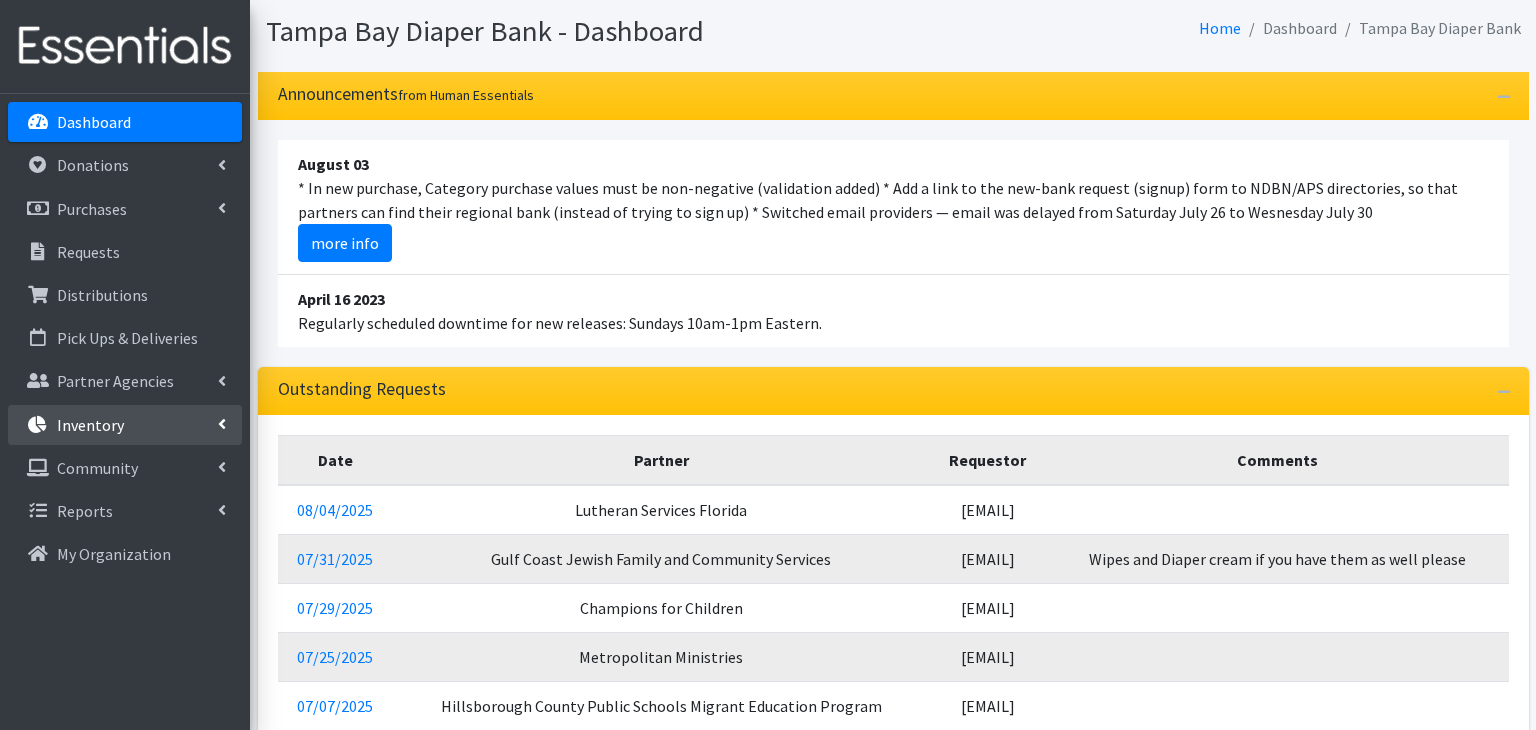 click on "Inventory" at bounding box center [125, 425] 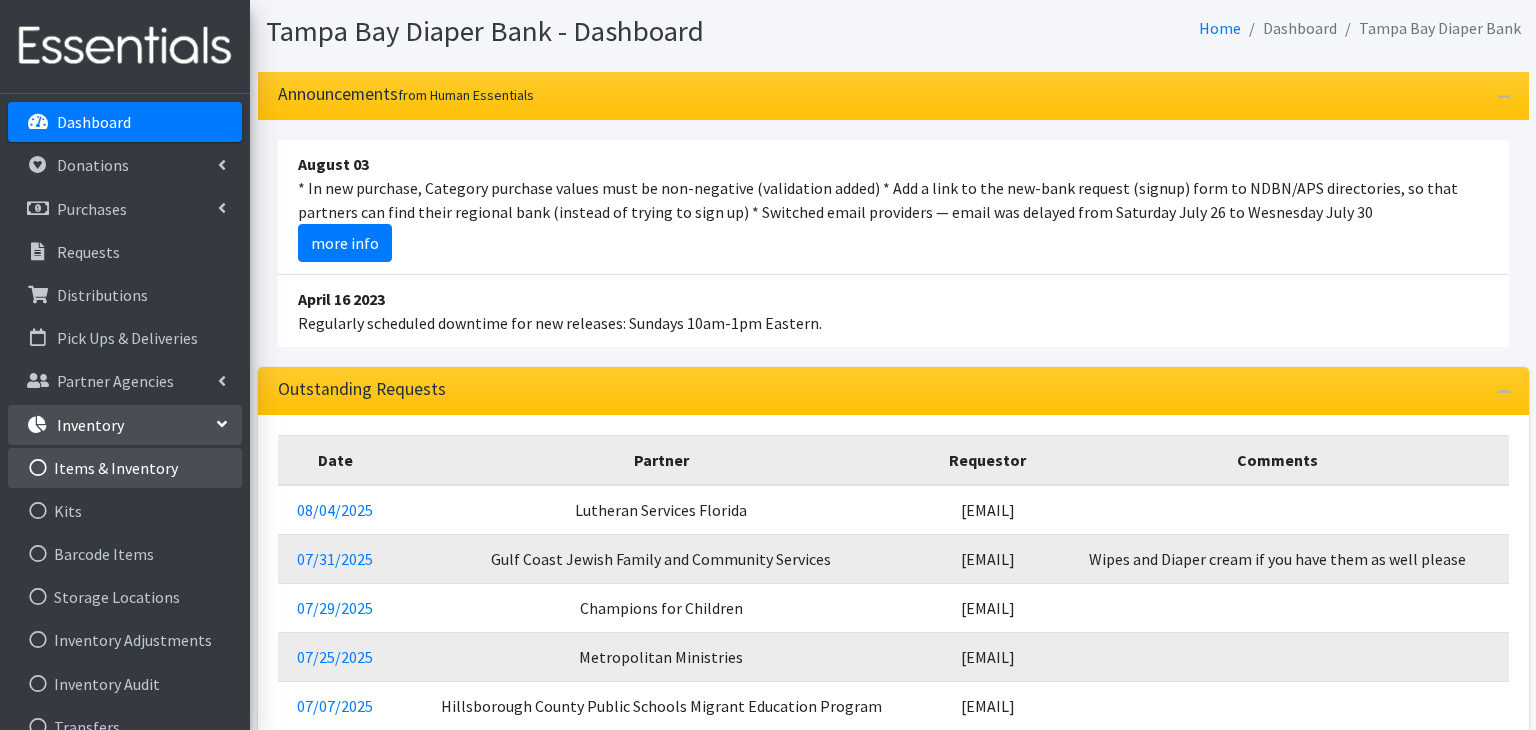 click on "Items & Inventory" at bounding box center (125, 468) 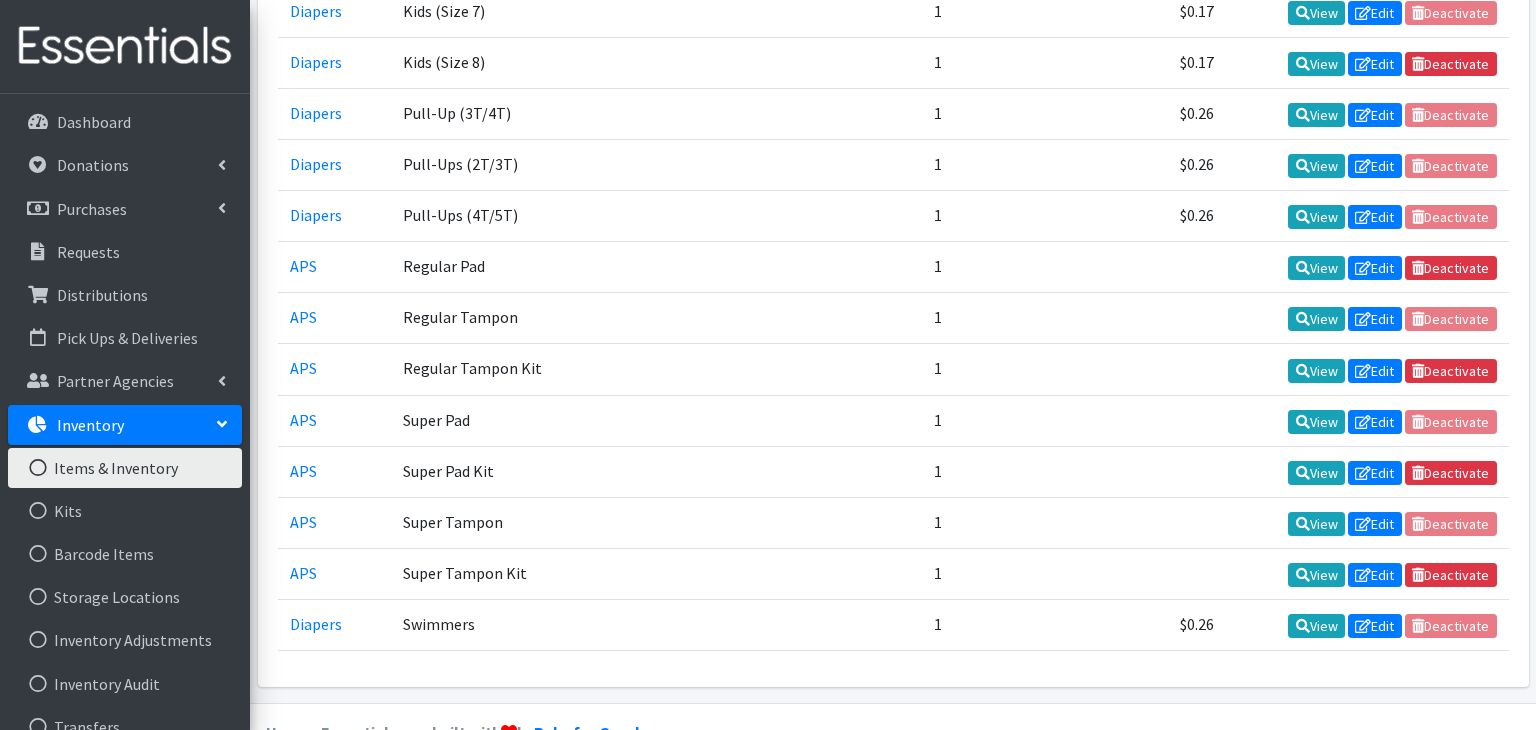 scroll, scrollTop: 1088, scrollLeft: 0, axis: vertical 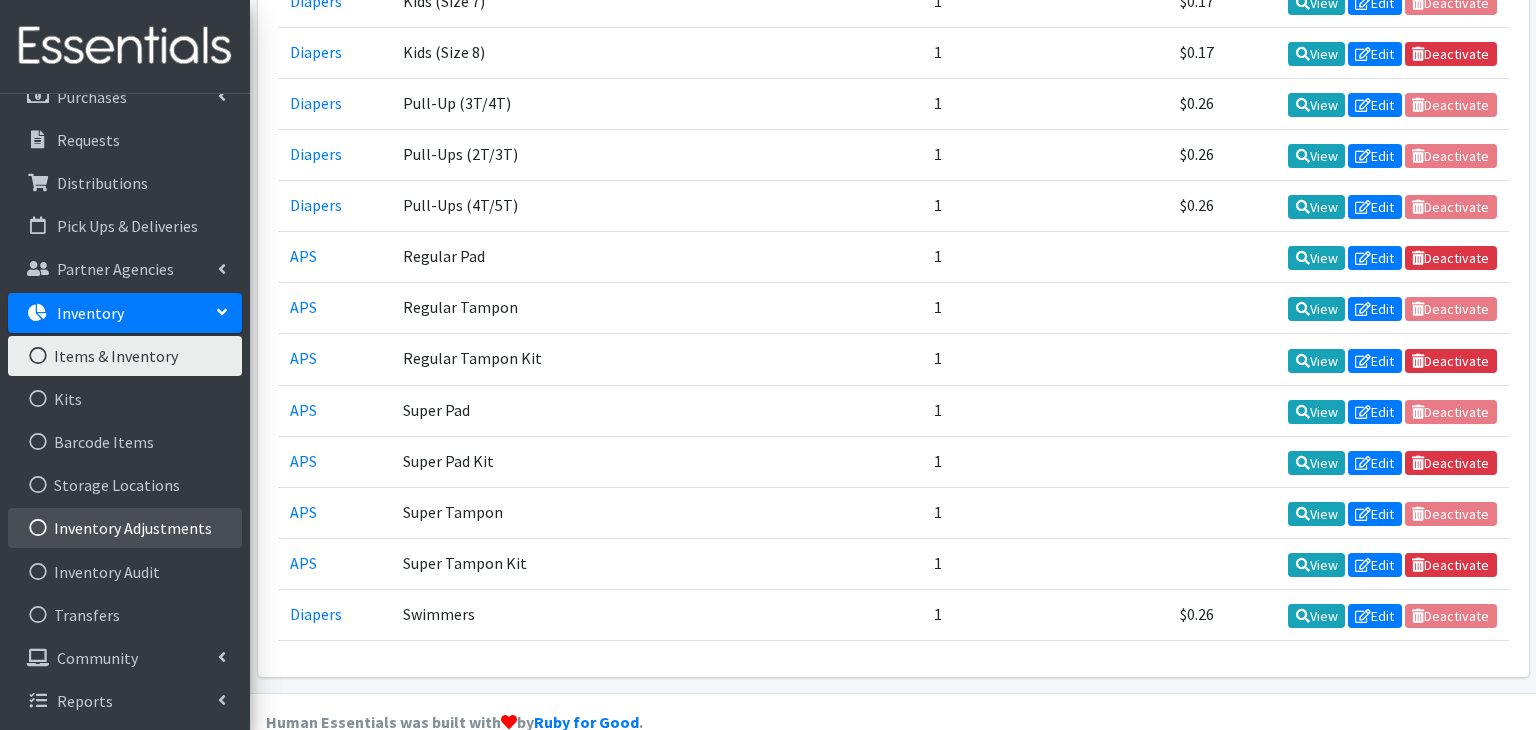 click on "Inventory Adjustments" at bounding box center (125, 528) 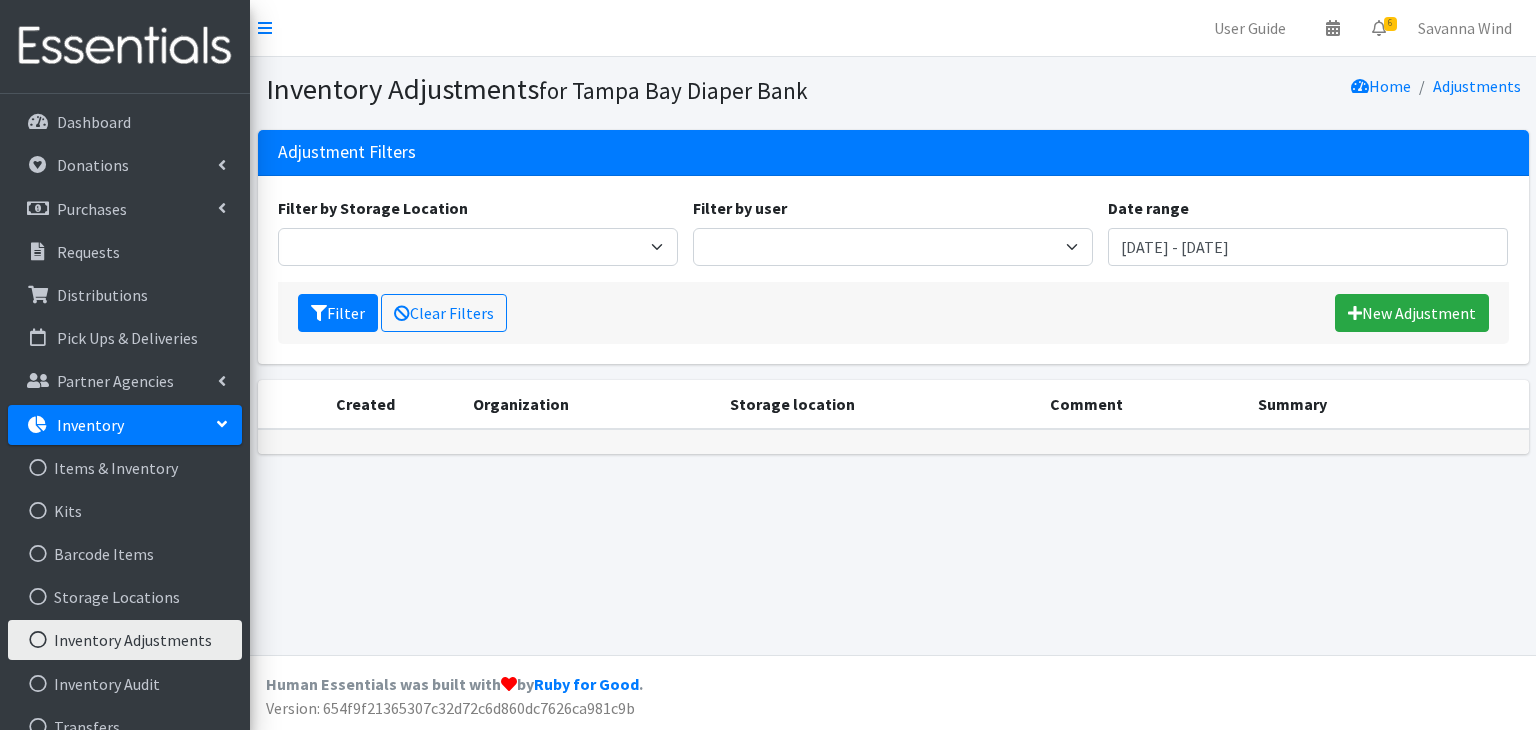 scroll, scrollTop: 0, scrollLeft: 0, axis: both 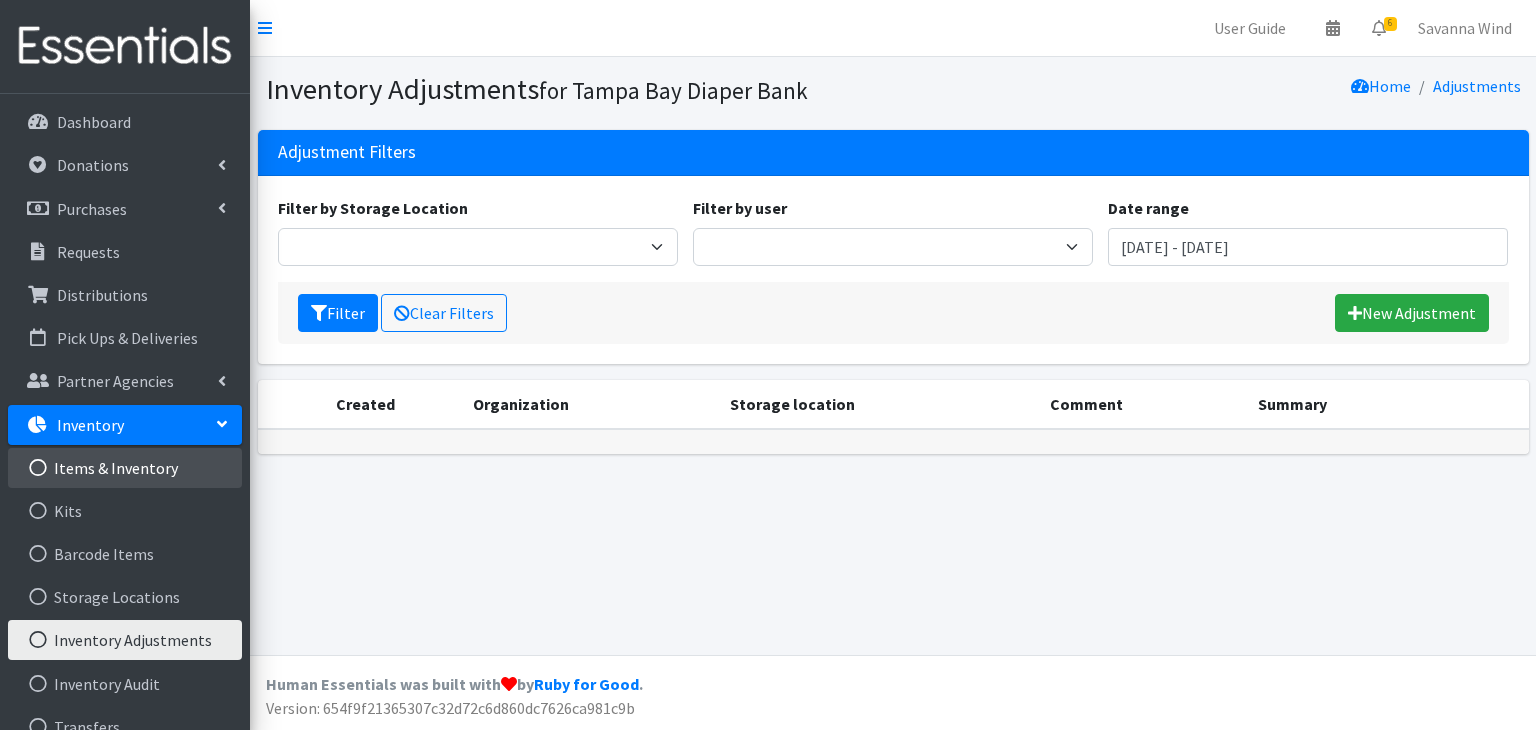 click on "Items & Inventory" at bounding box center (125, 468) 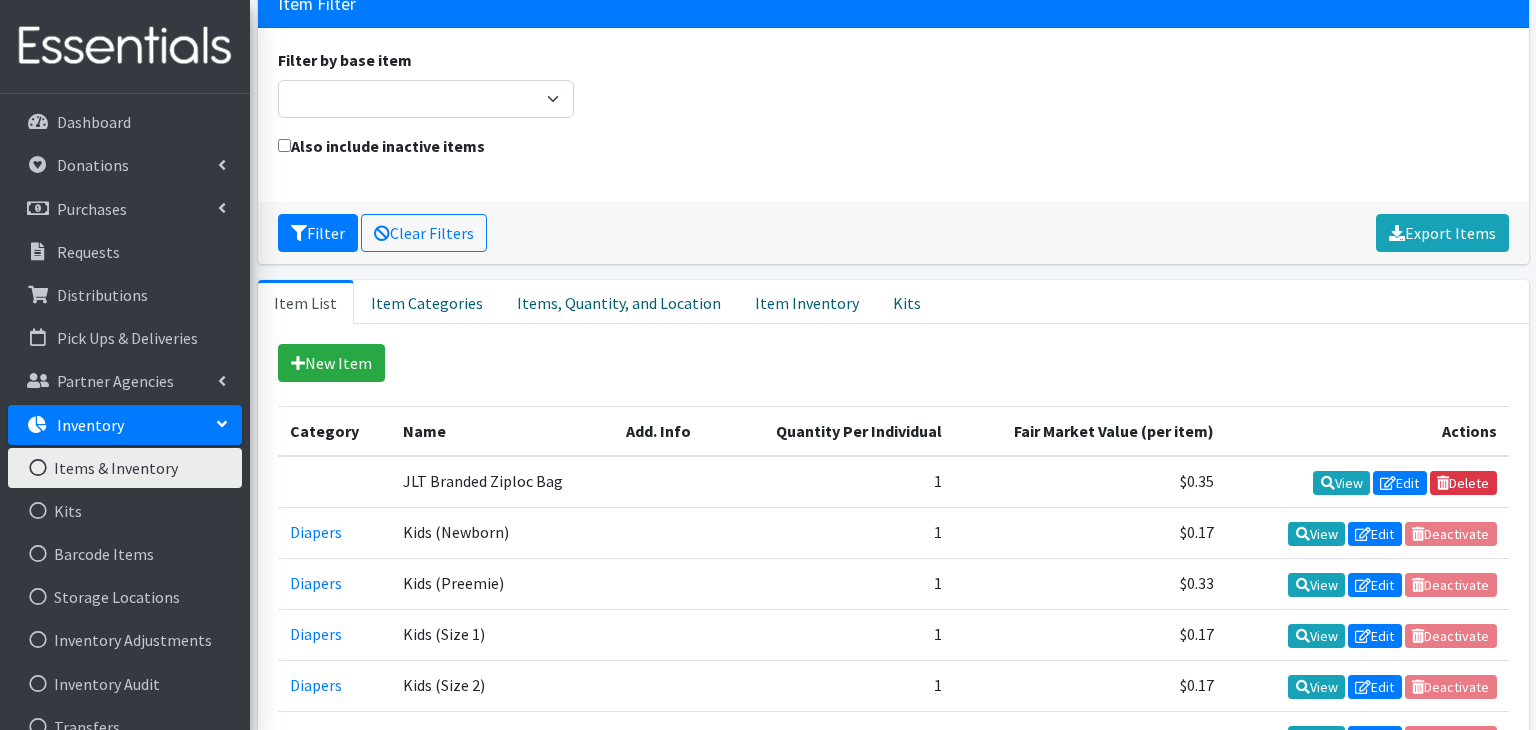 scroll, scrollTop: 152, scrollLeft: 0, axis: vertical 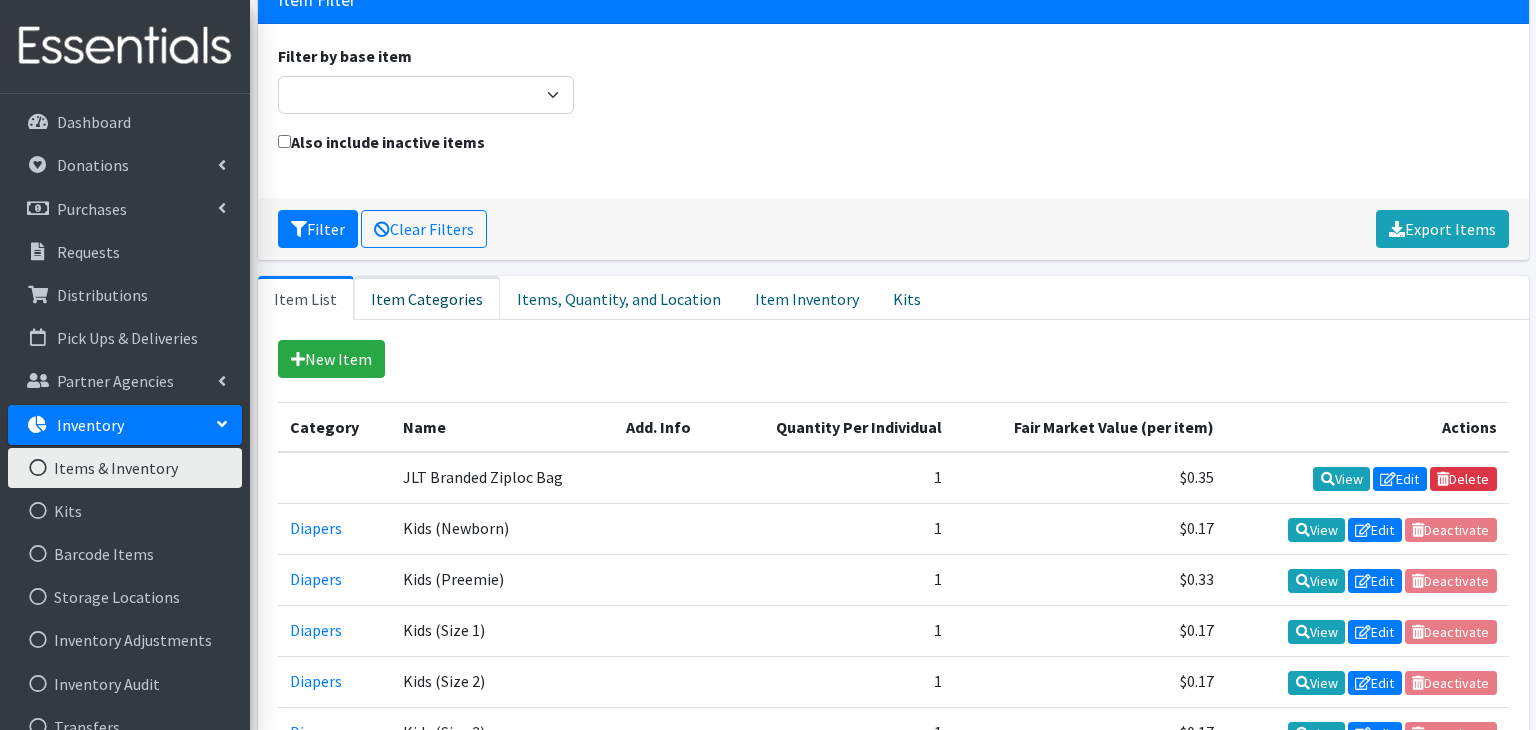 click on "Item Categories" at bounding box center (427, 298) 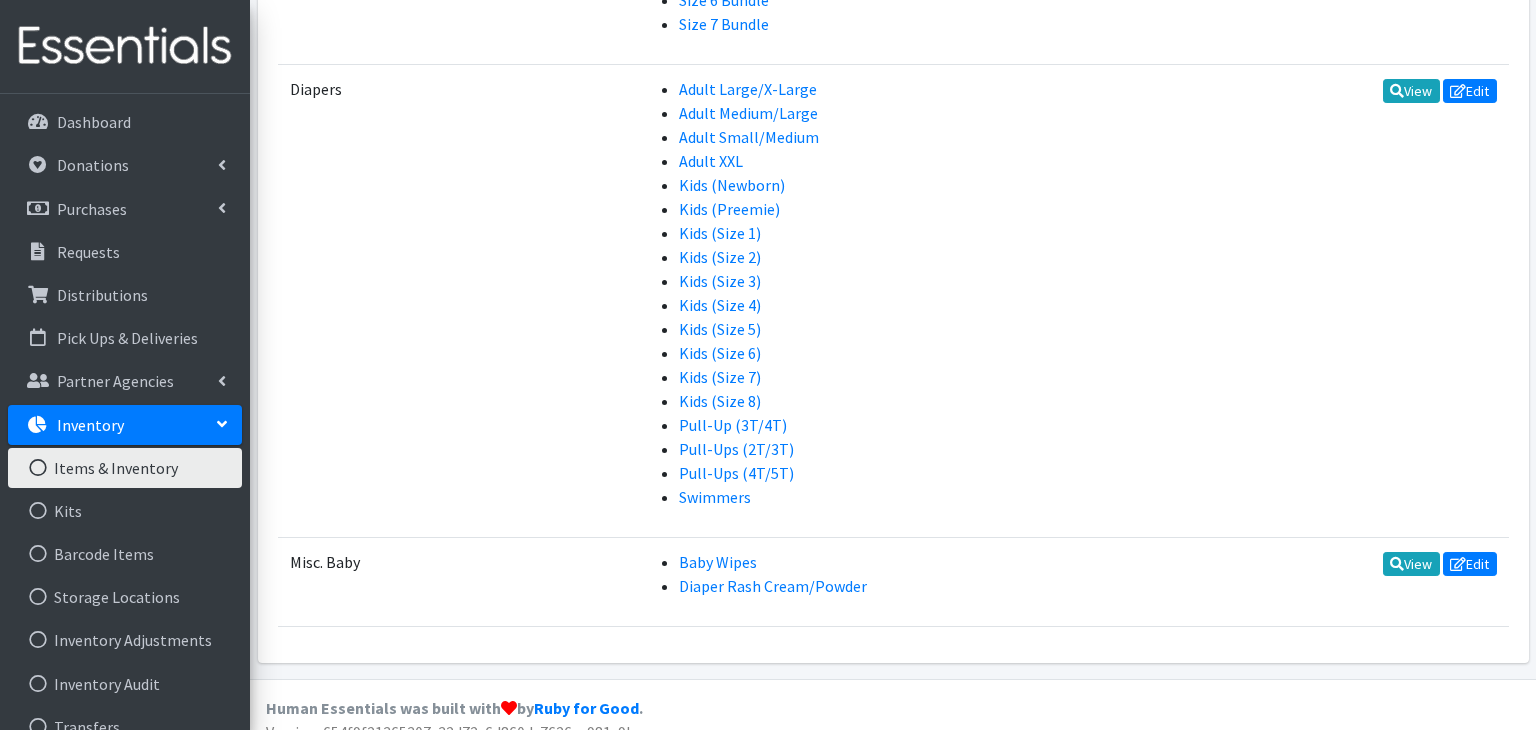 scroll, scrollTop: 1243, scrollLeft: 0, axis: vertical 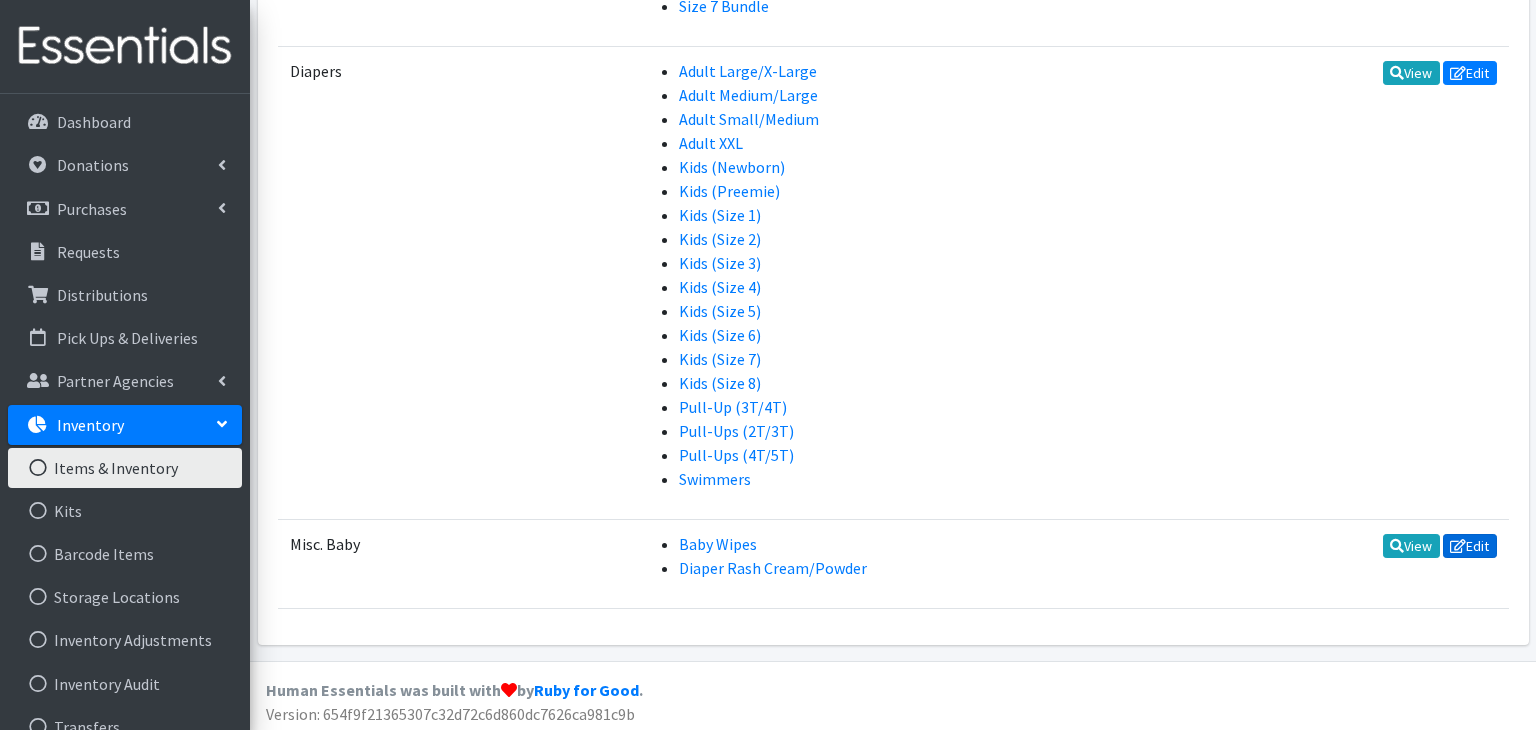 click on "Edit" at bounding box center [1470, 546] 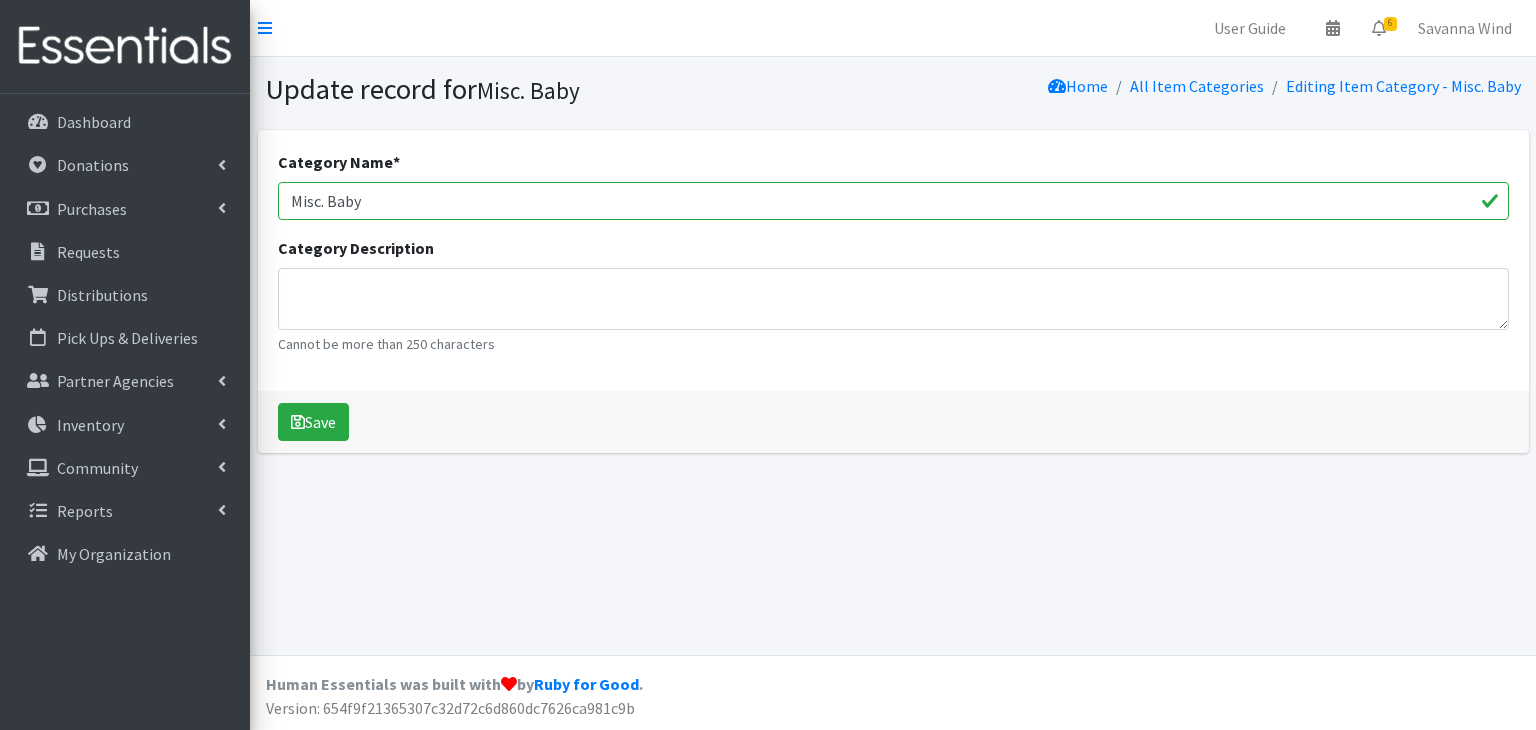 scroll, scrollTop: 0, scrollLeft: 0, axis: both 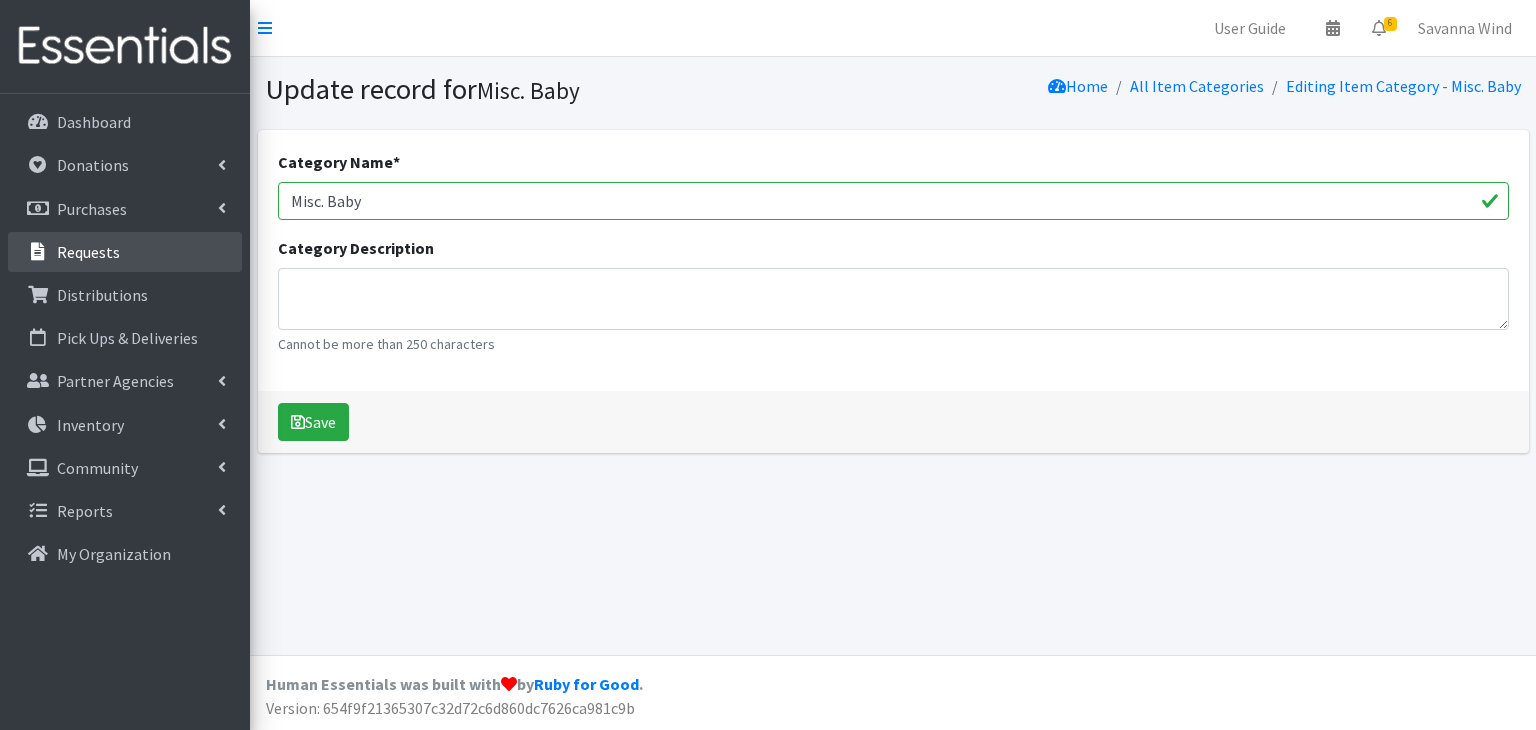 click on "Requests" at bounding box center [88, 252] 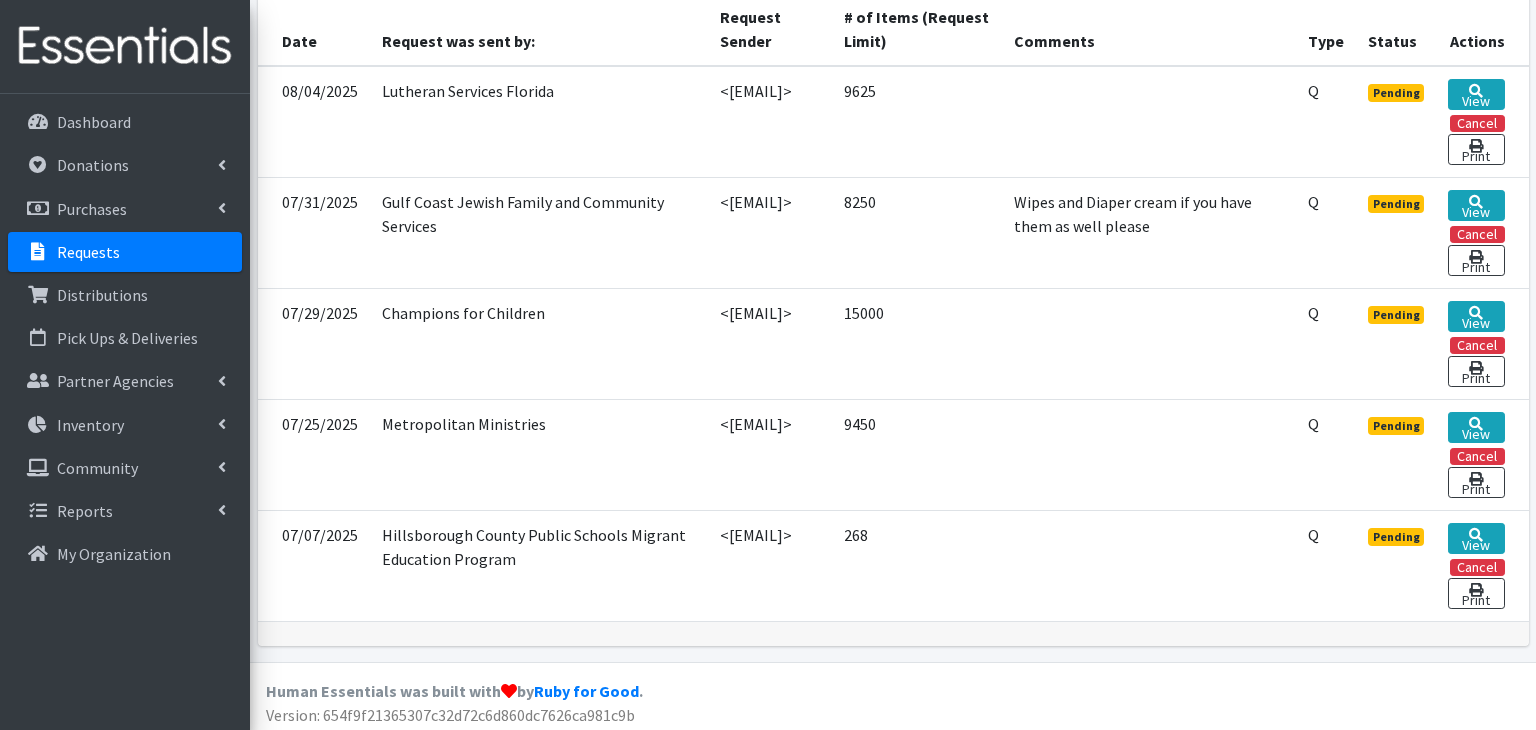 scroll, scrollTop: 0, scrollLeft: 0, axis: both 